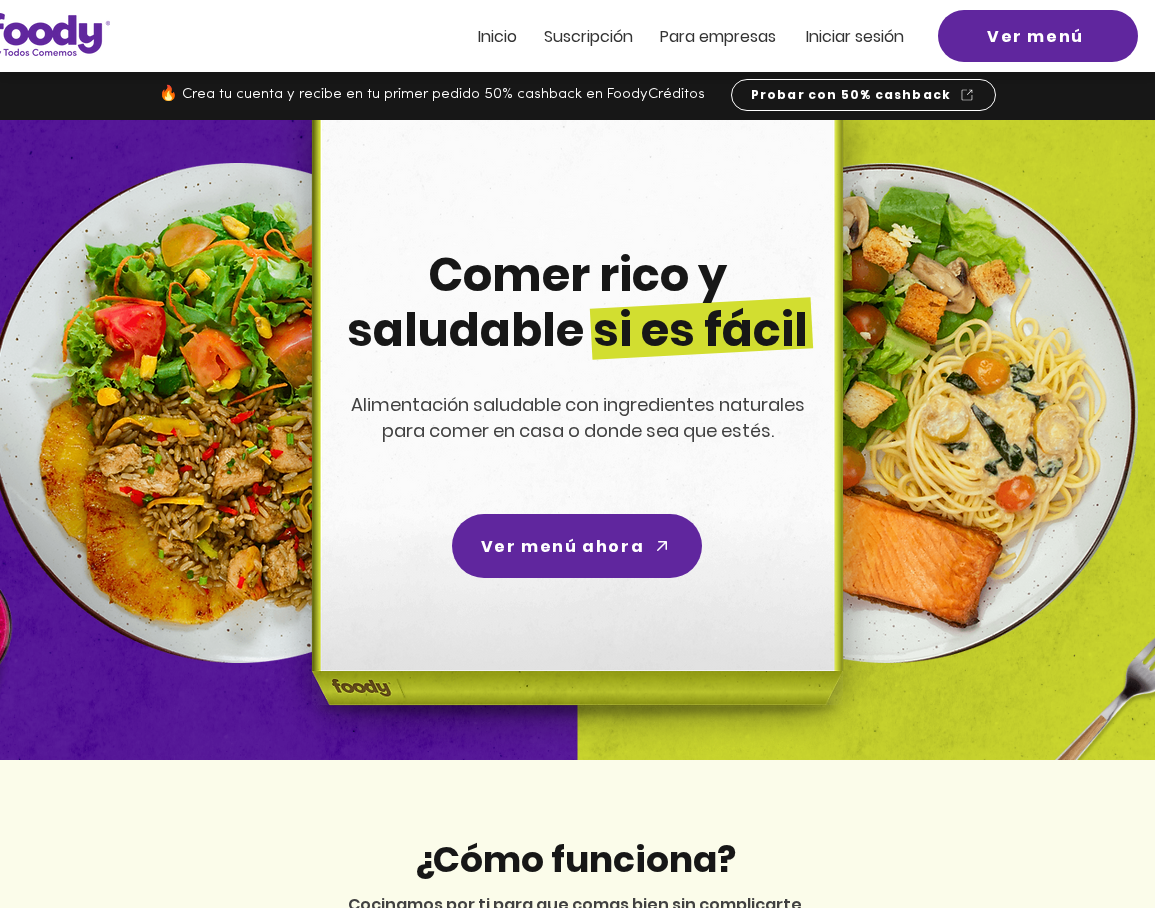 scroll, scrollTop: 0, scrollLeft: 0, axis: both 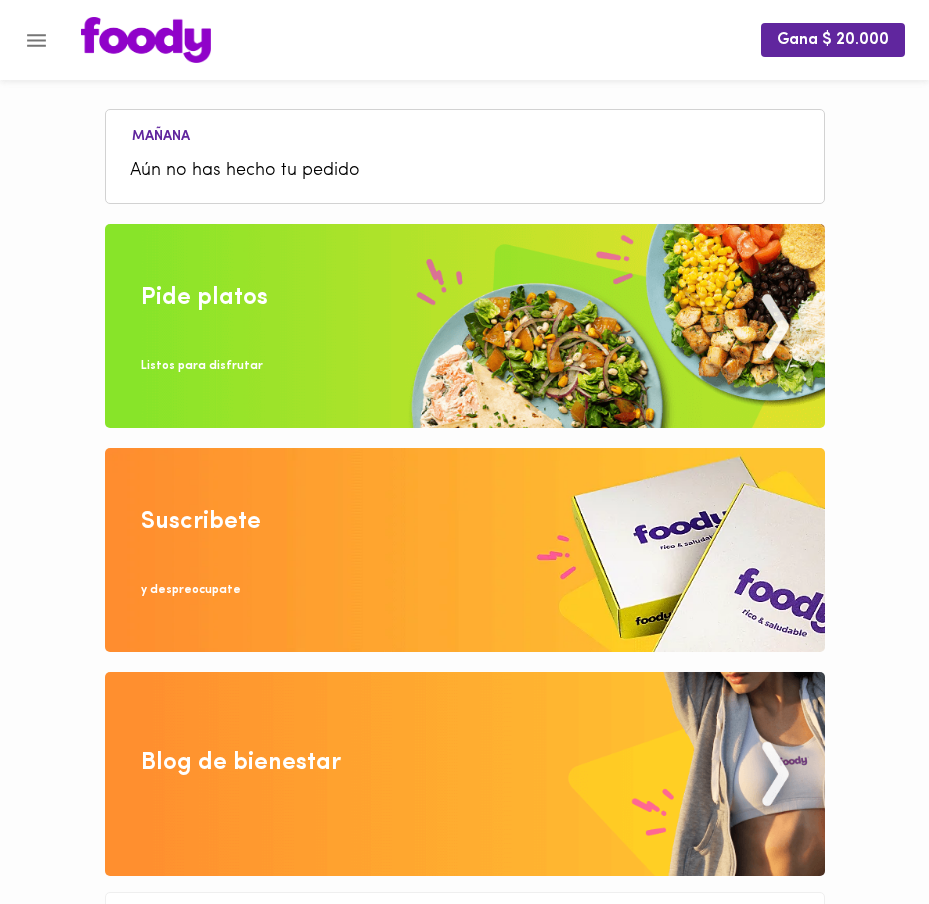 click at bounding box center (465, 326) 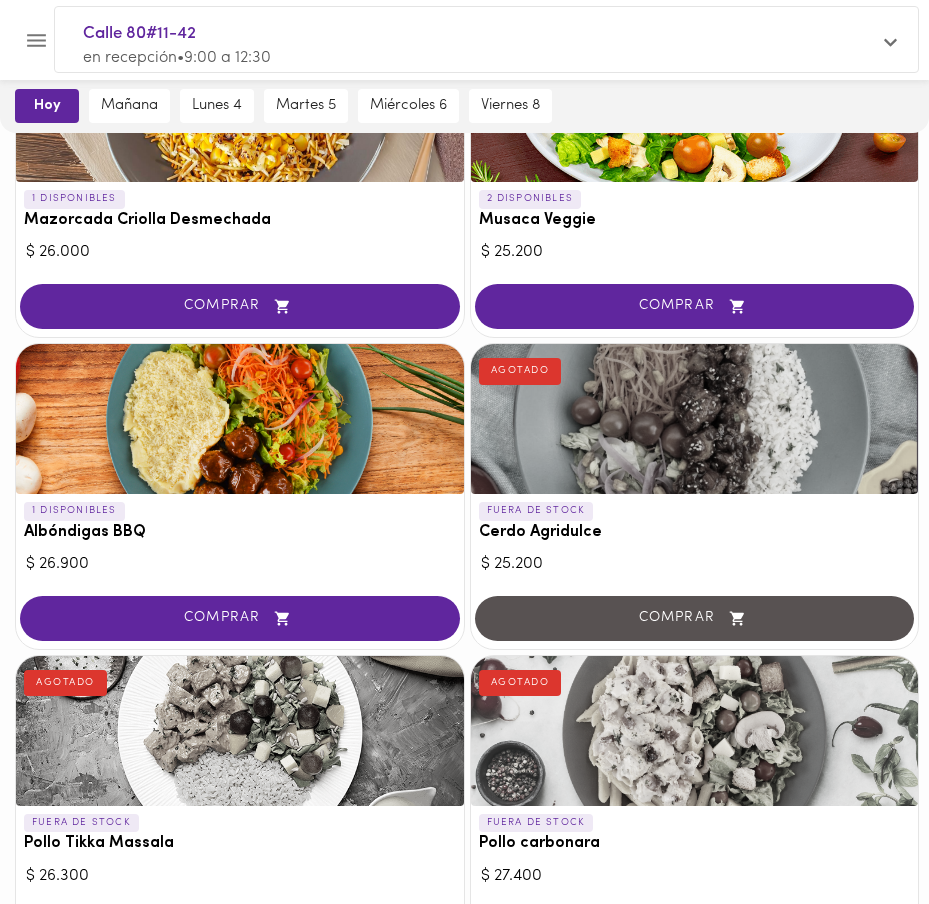 scroll, scrollTop: 0, scrollLeft: 0, axis: both 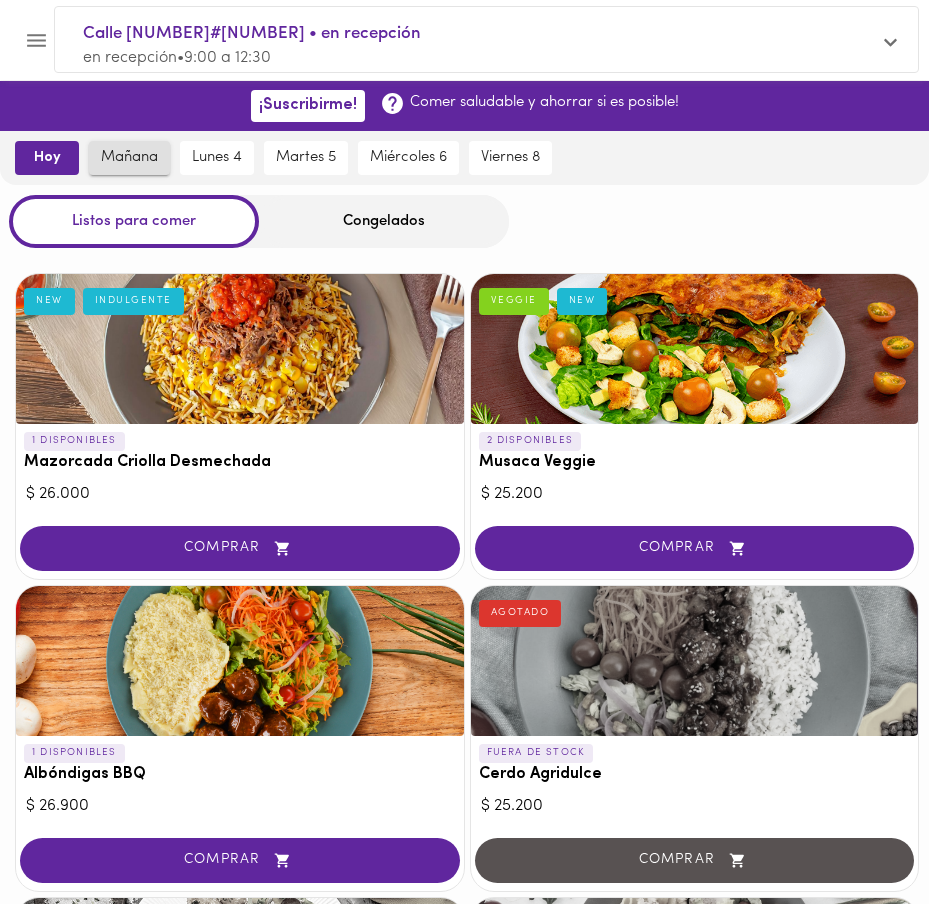 click on "mañana" at bounding box center (129, 158) 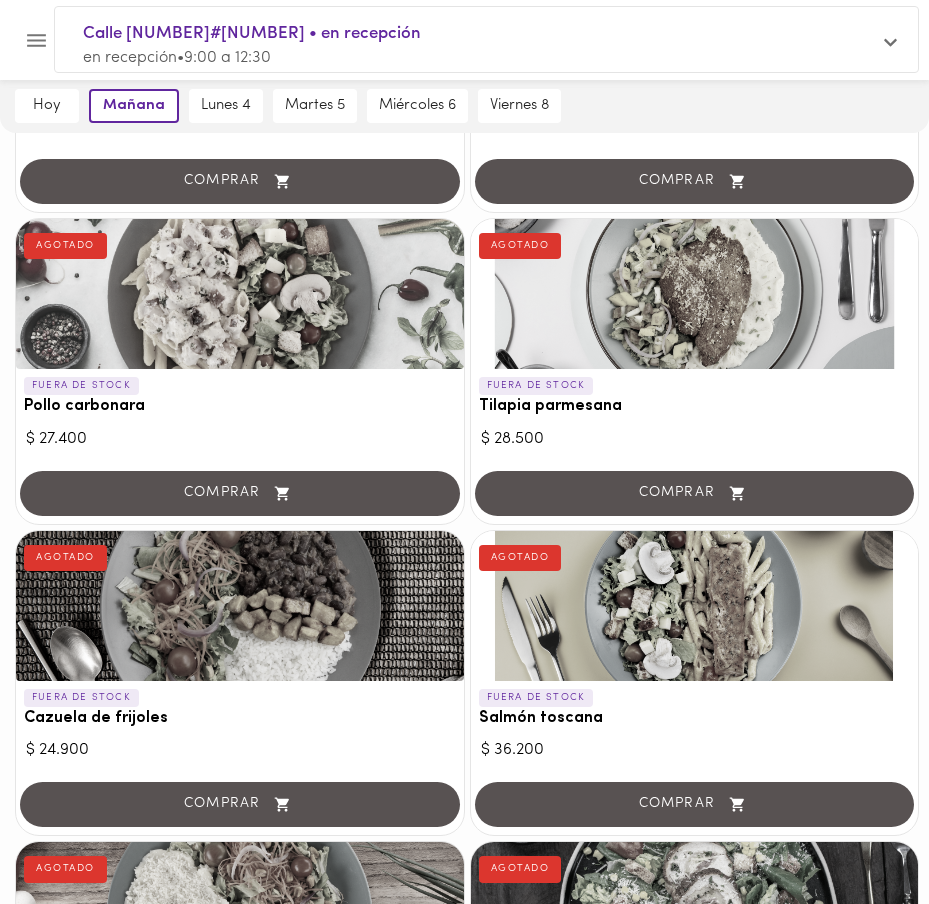 scroll, scrollTop: 0, scrollLeft: 0, axis: both 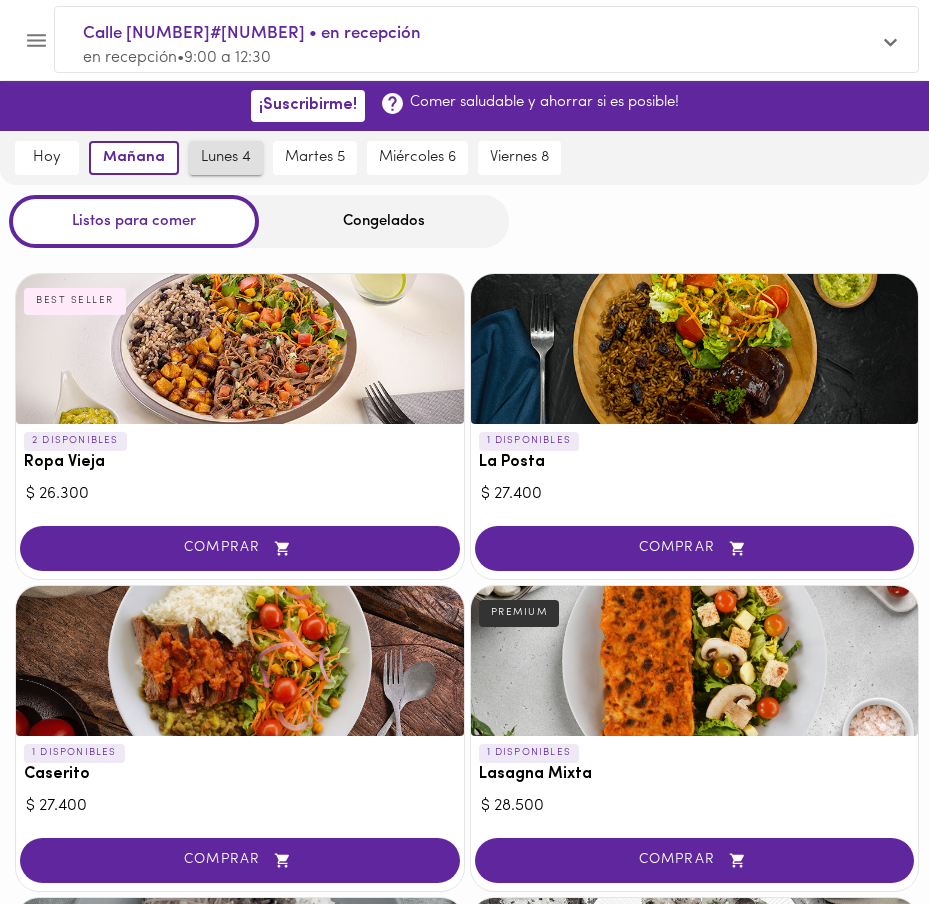 click on "lunes 4" at bounding box center (226, 158) 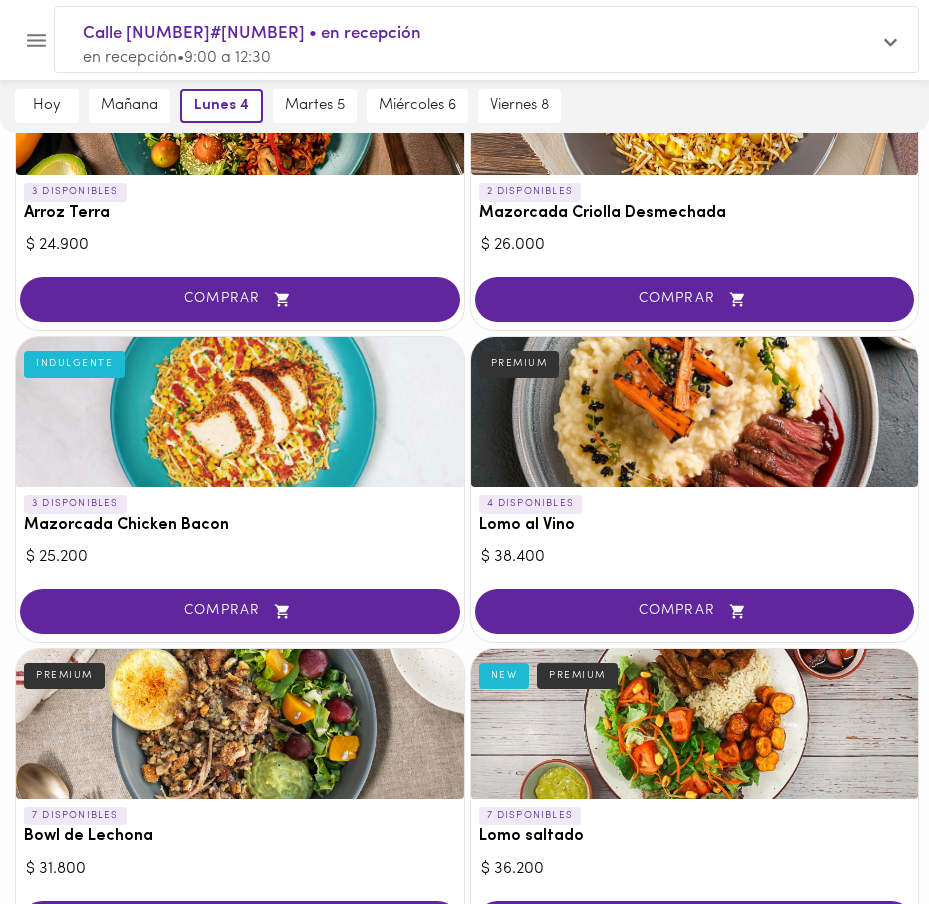scroll, scrollTop: 0, scrollLeft: 0, axis: both 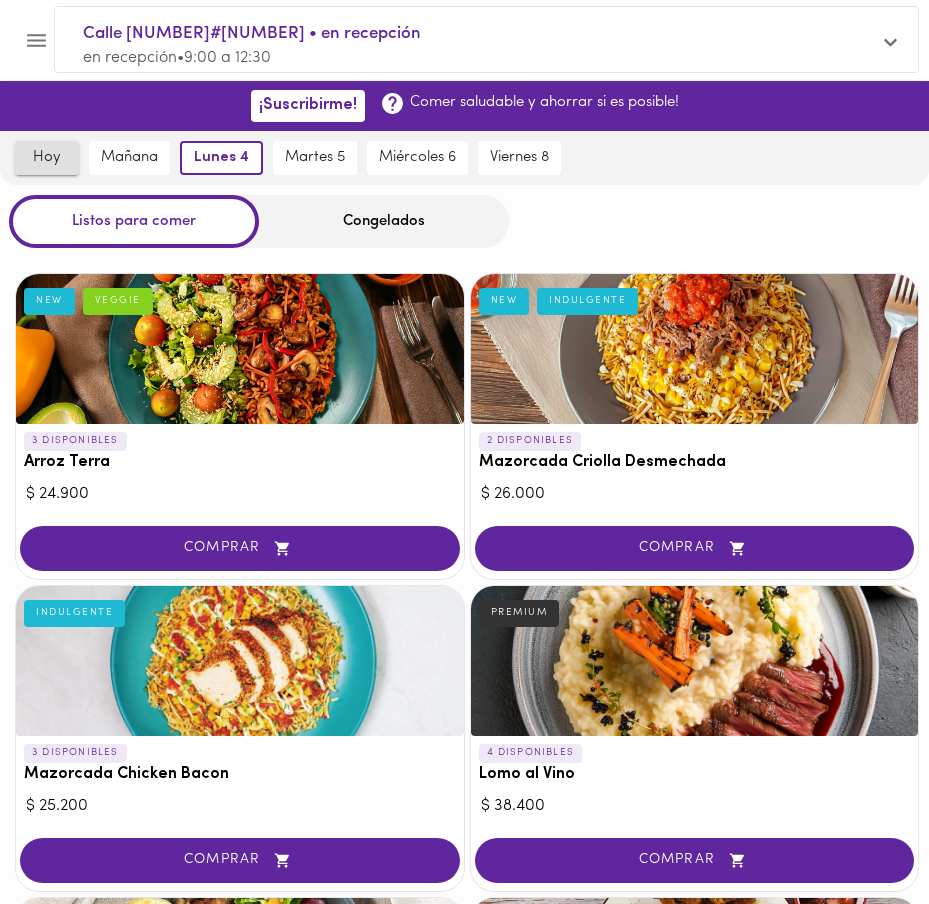 click on "hoy" at bounding box center [47, 158] 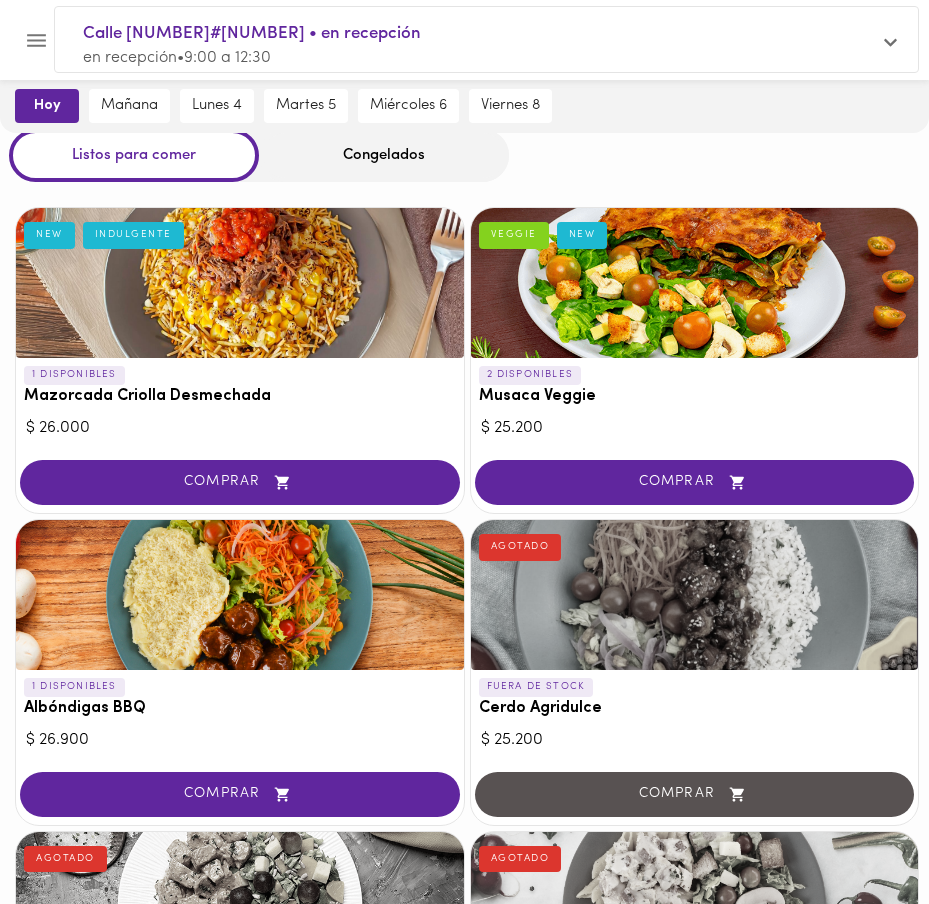 scroll, scrollTop: 69, scrollLeft: 0, axis: vertical 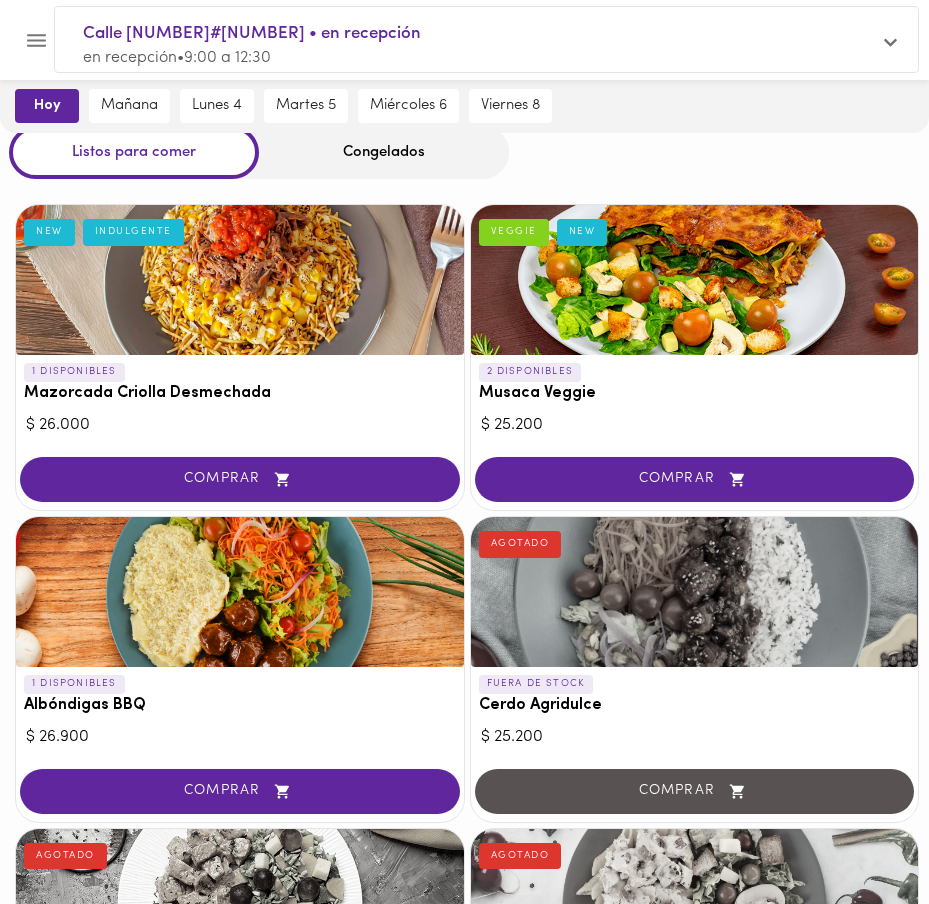 click at bounding box center [240, 592] 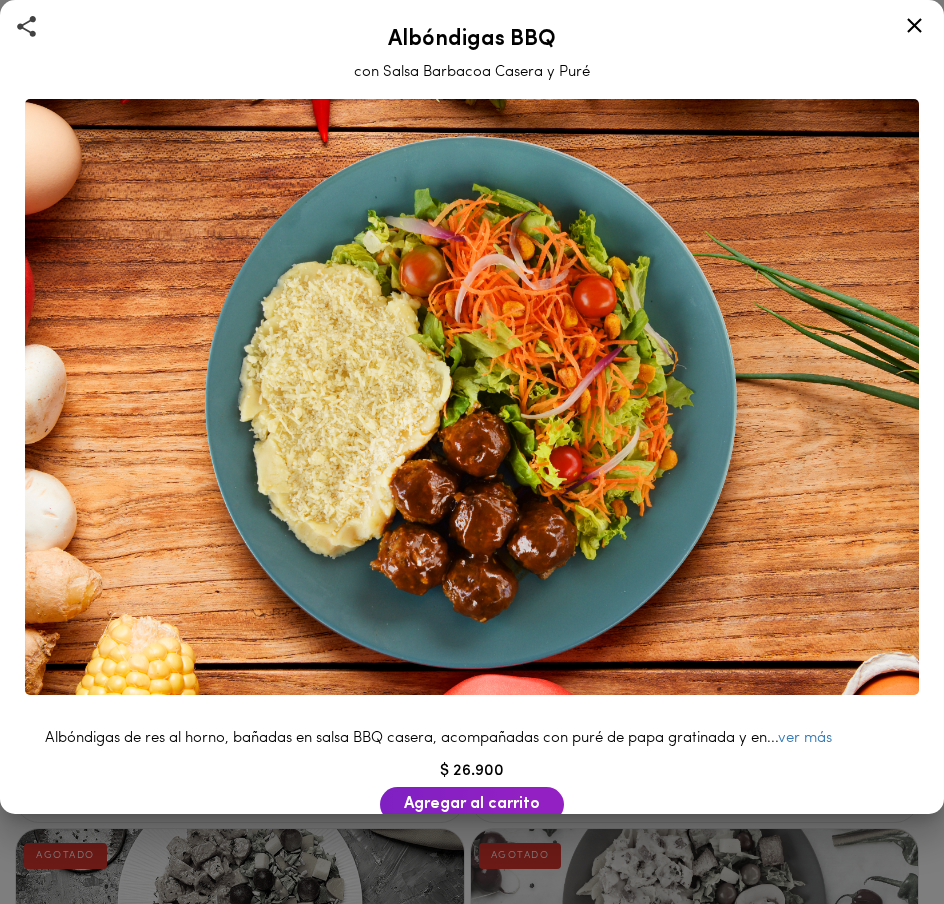 click 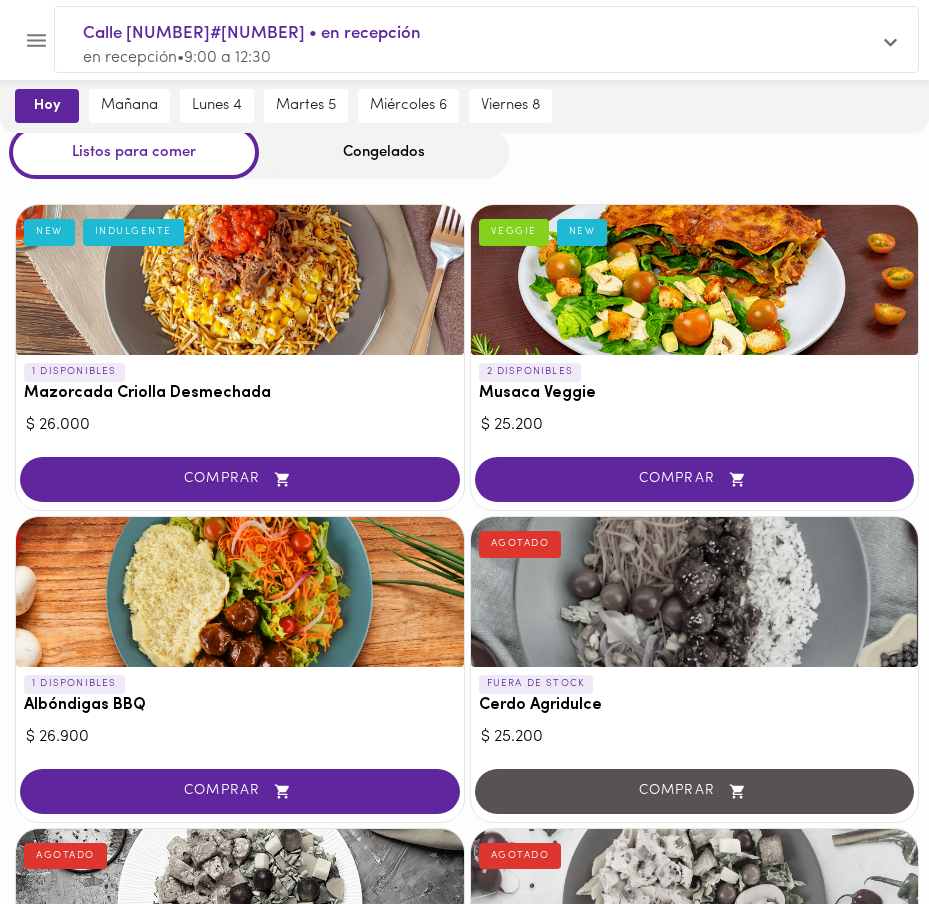 click at bounding box center [240, 280] 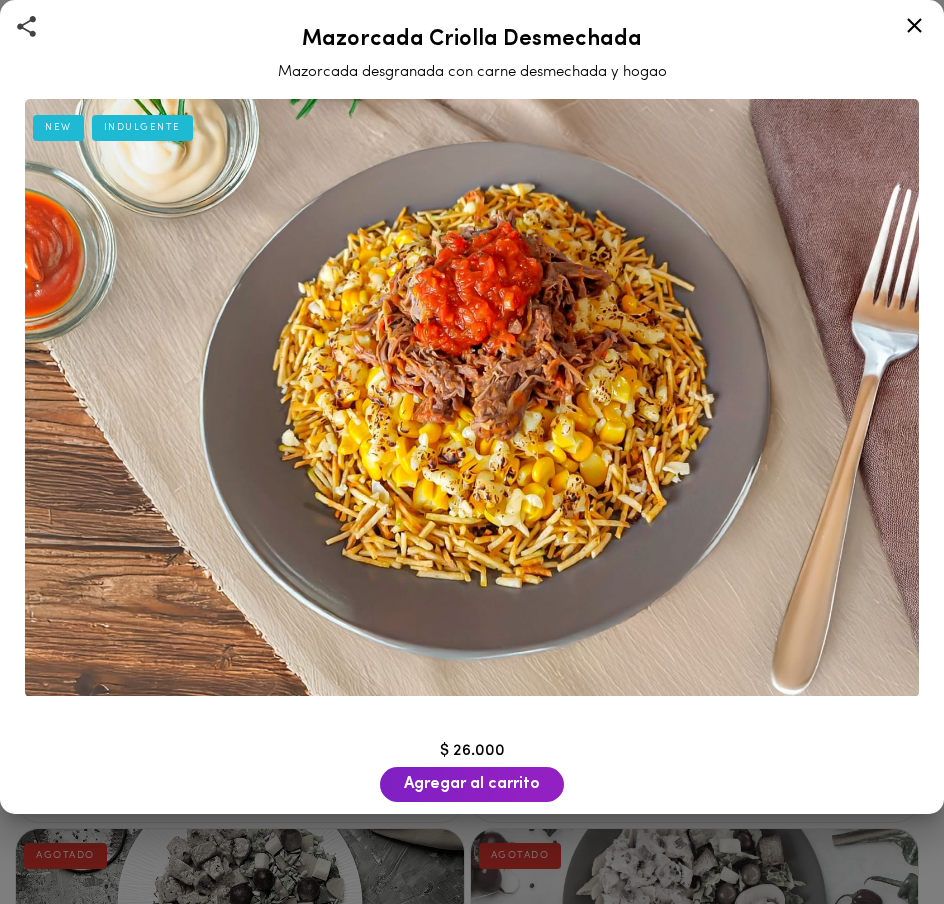 click 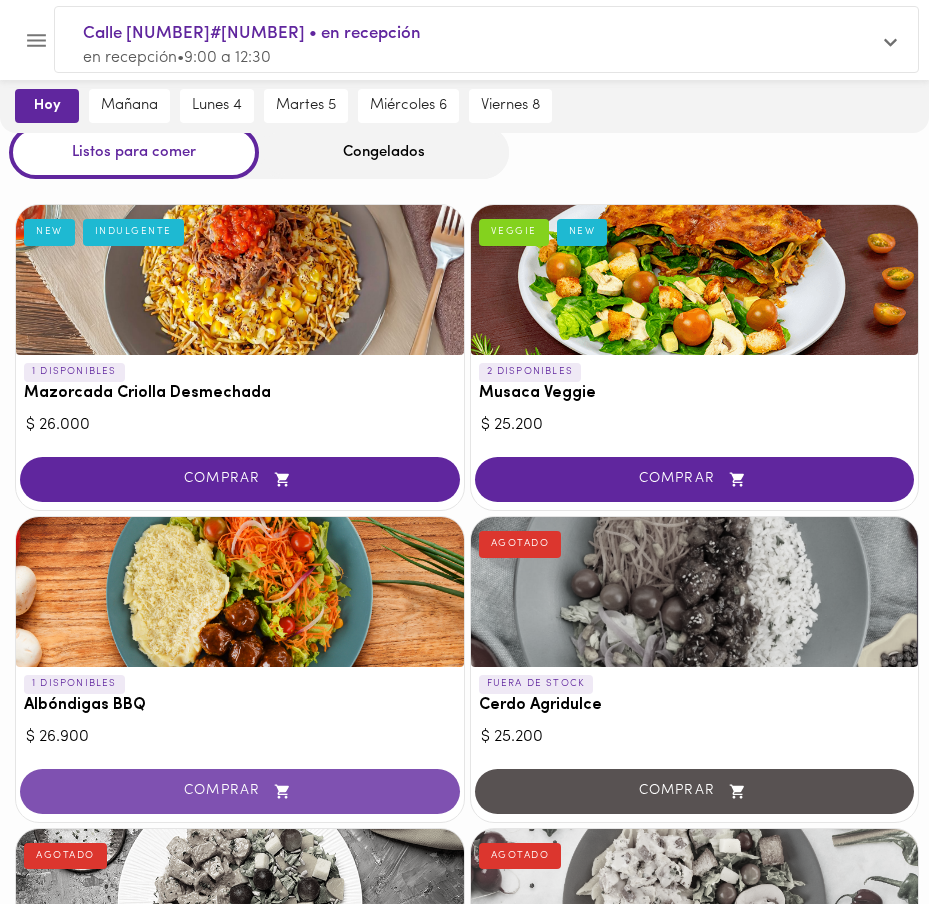 click on "COMPRAR" at bounding box center (240, 791) 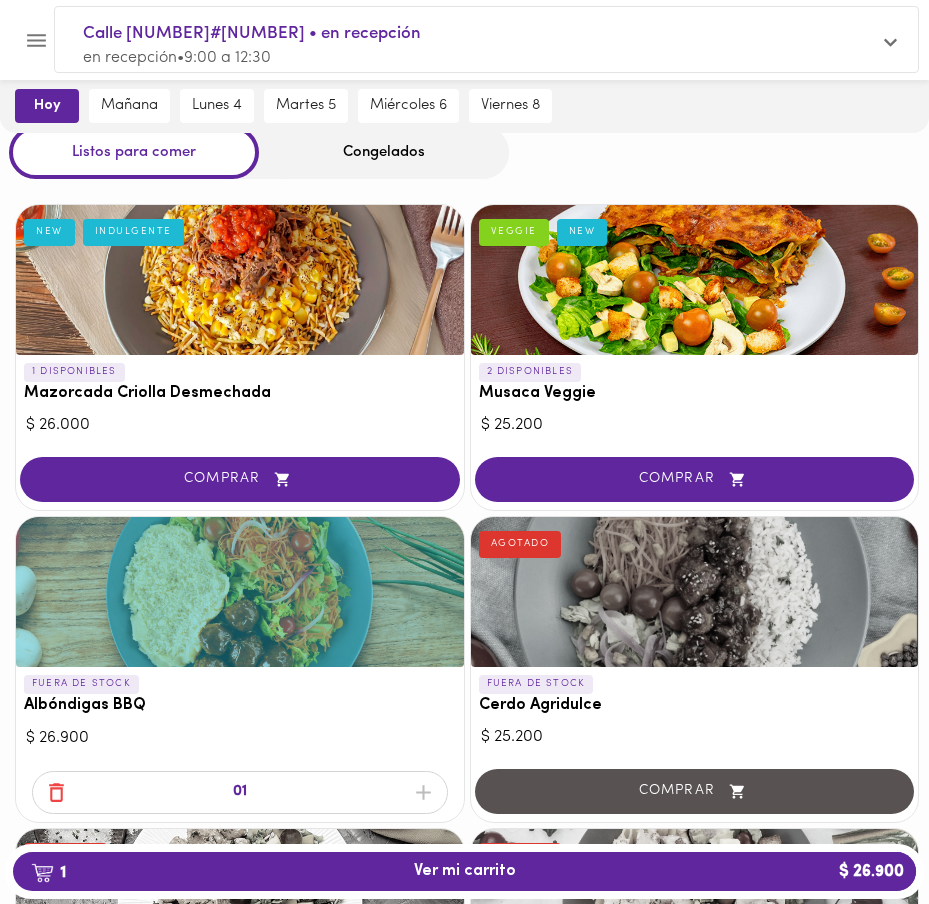 click on "Congelados" at bounding box center [384, 152] 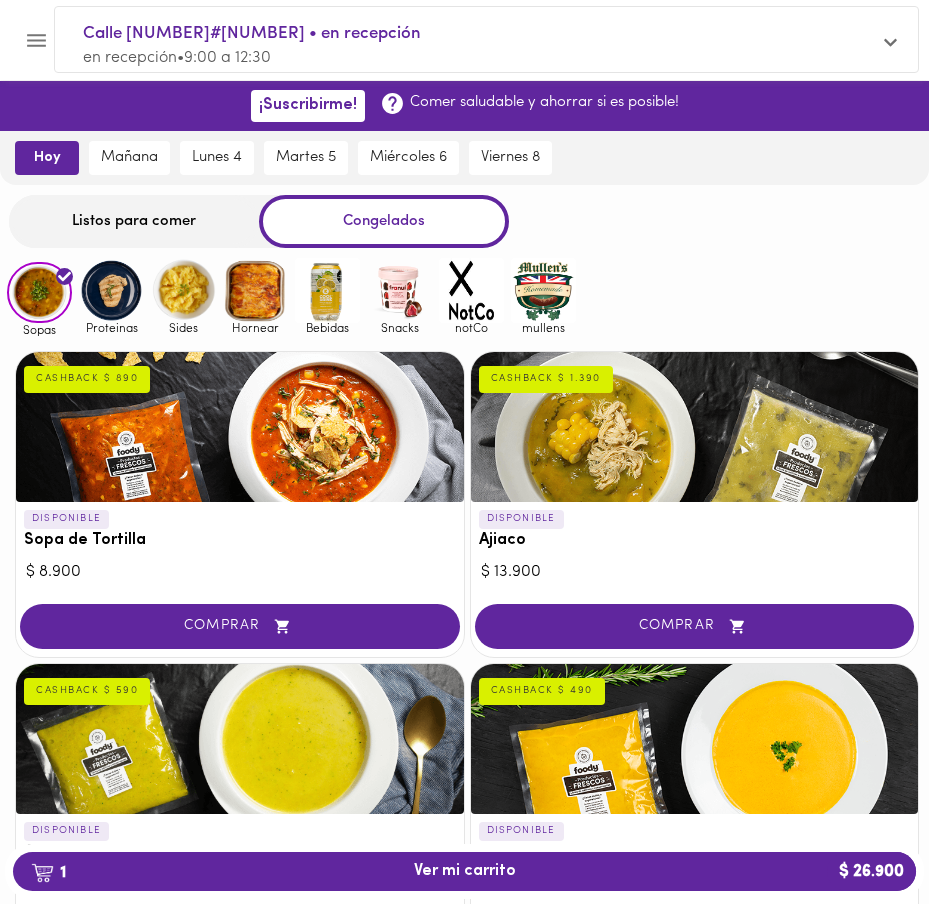 click at bounding box center [111, 290] 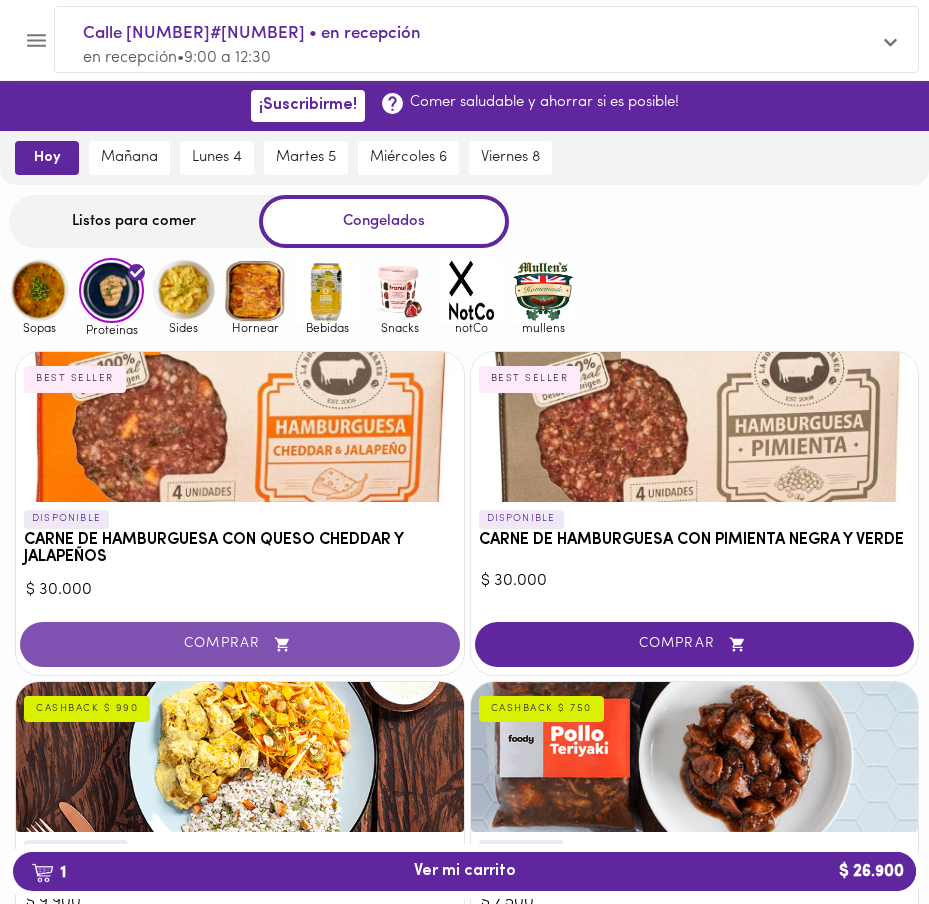 click on "COMPRAR" at bounding box center [240, 644] 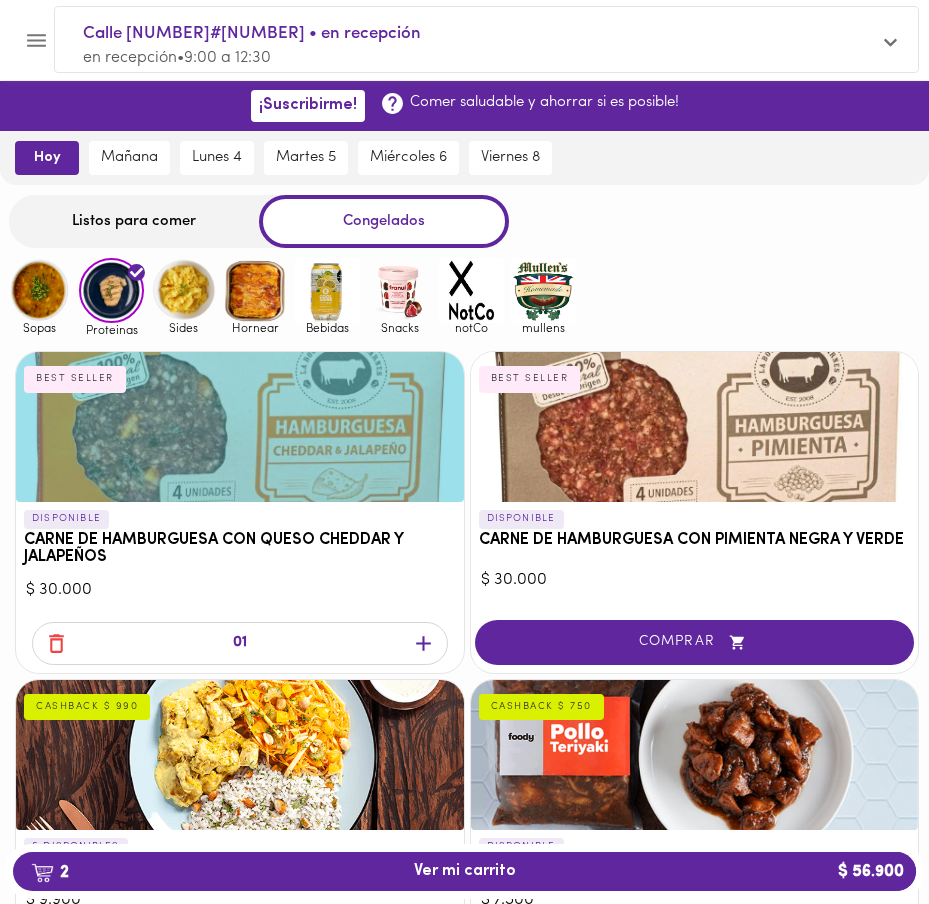click at bounding box center [399, 290] 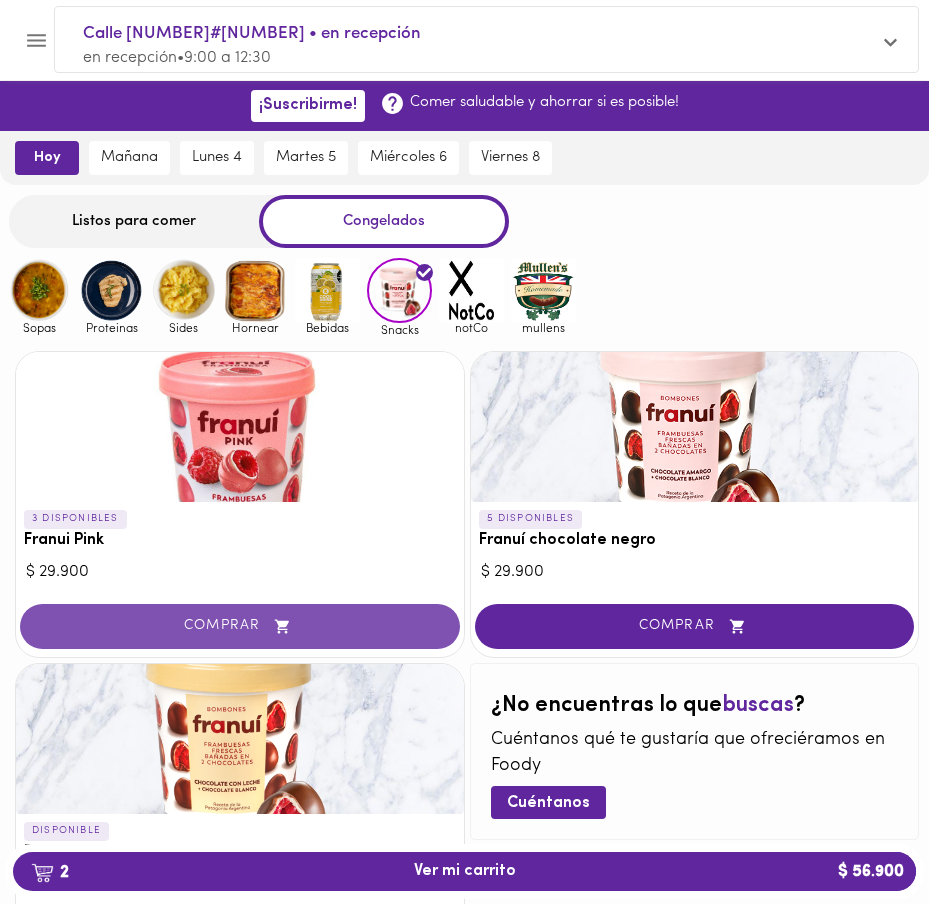 click on "COMPRAR" at bounding box center (240, 626) 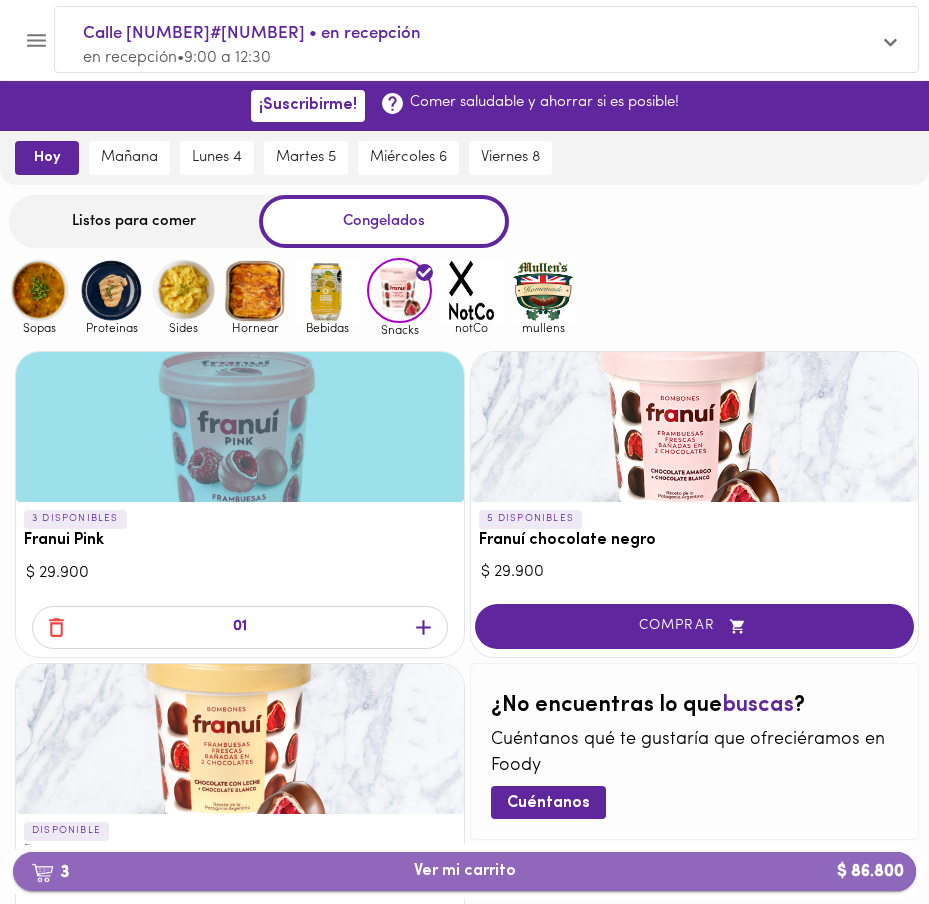 click on "3 Ver mi carrito $ 86.800" at bounding box center [464, 871] 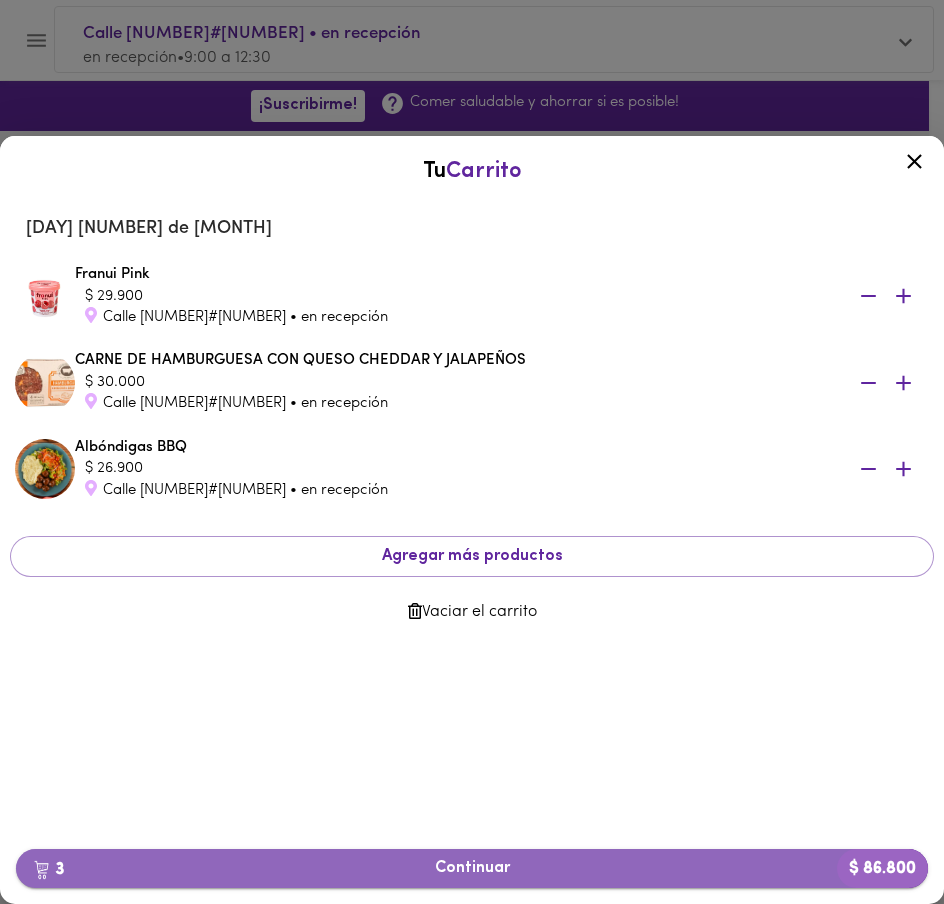 click on "3 Continuar $ 86.800" at bounding box center (472, 868) 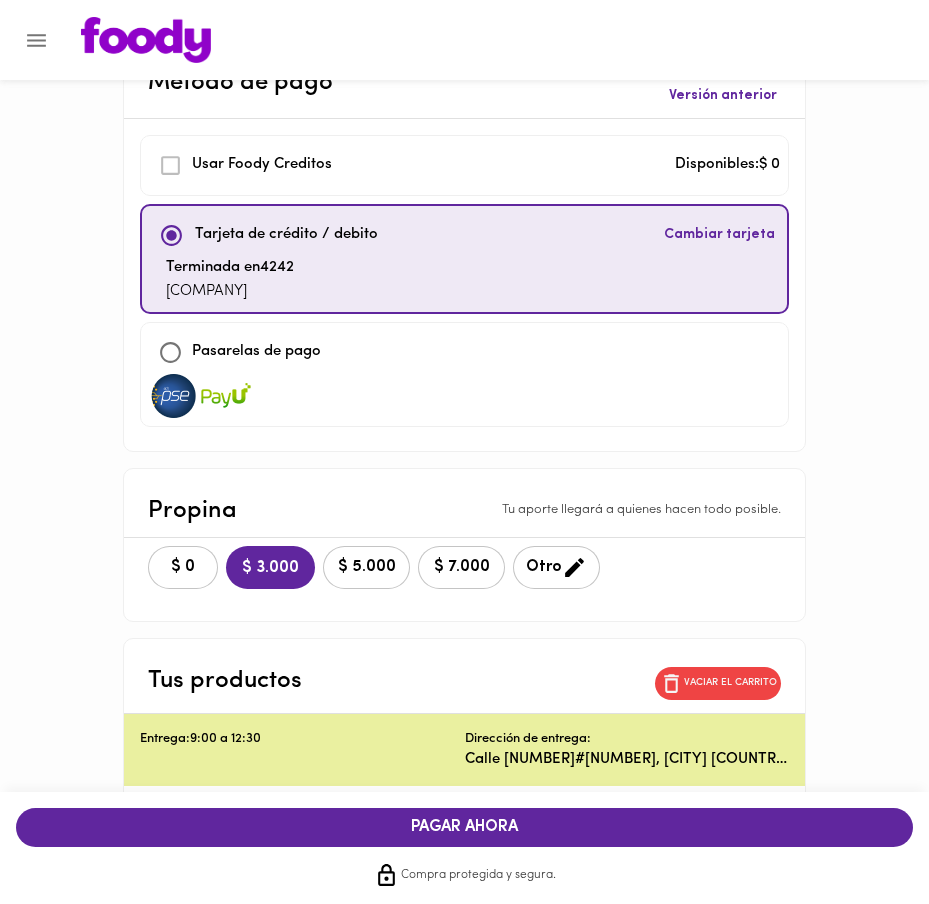 scroll, scrollTop: 67, scrollLeft: 0, axis: vertical 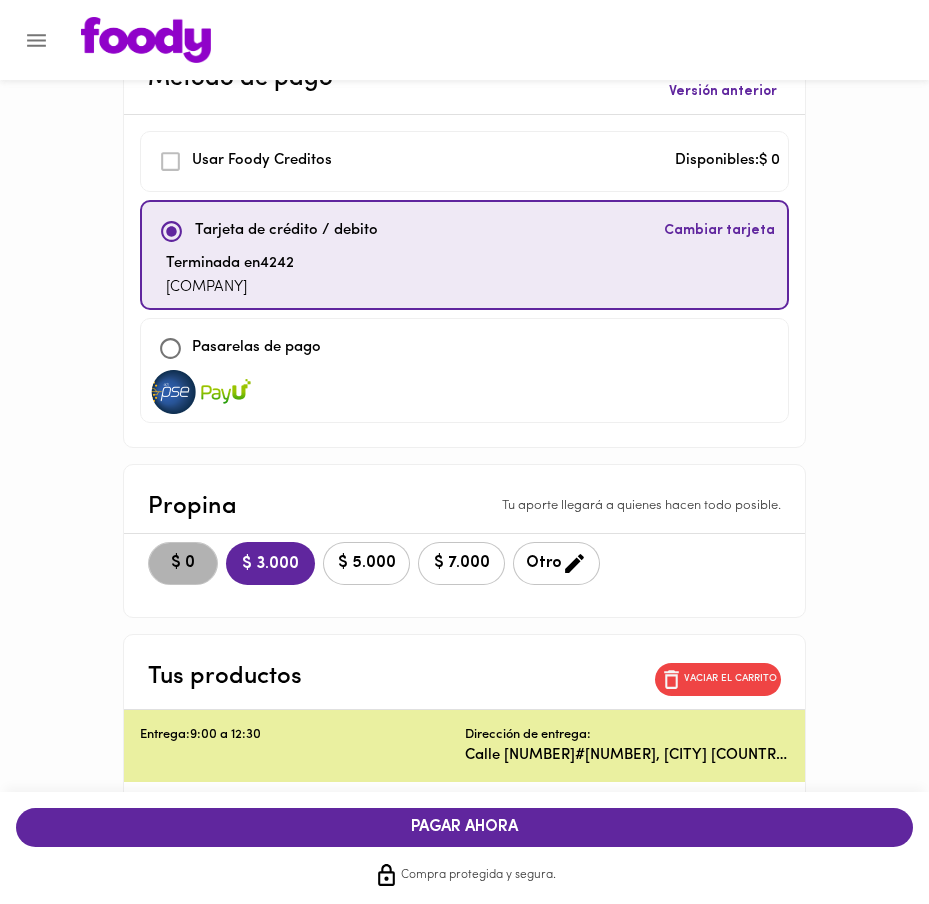 click on "$ 0" at bounding box center (183, 563) 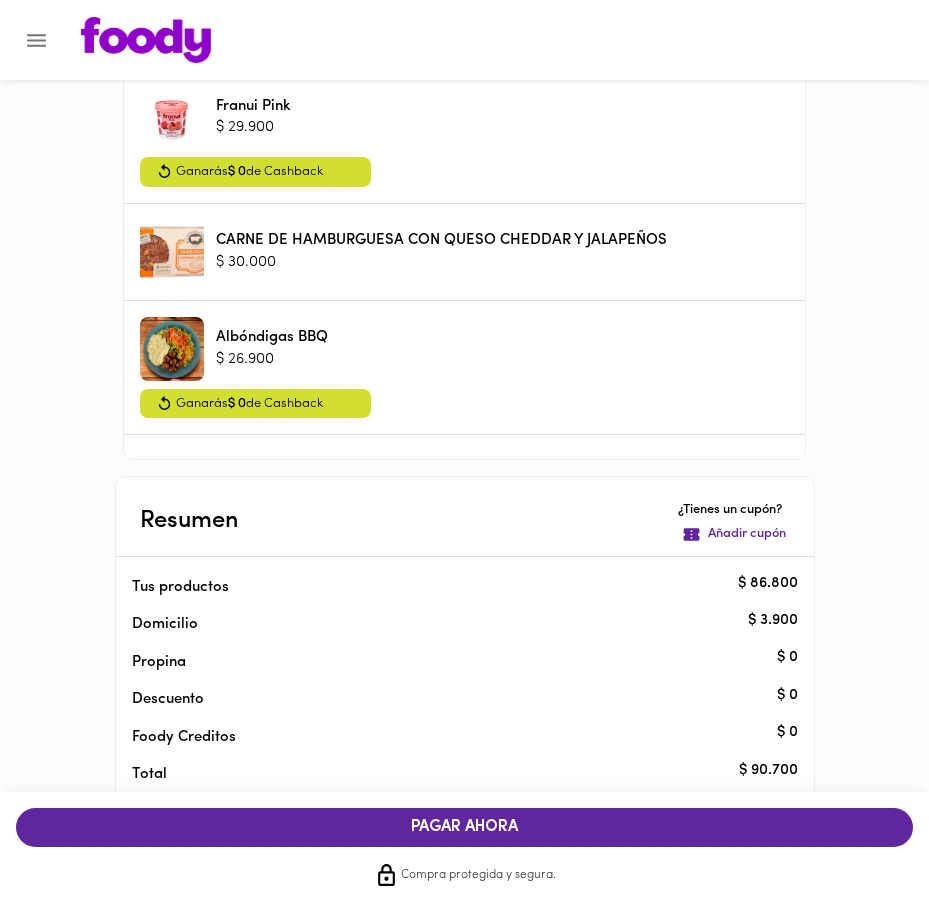 scroll, scrollTop: 856, scrollLeft: 0, axis: vertical 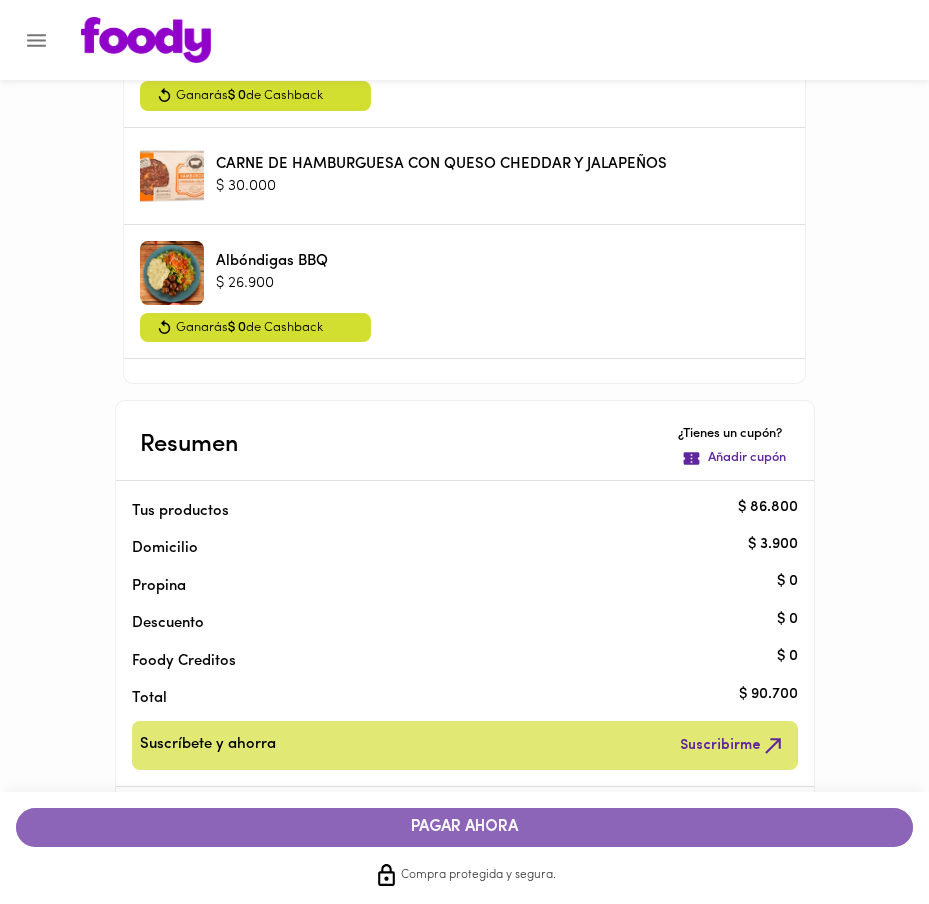click on "PAGAR AHORA" at bounding box center [464, 827] 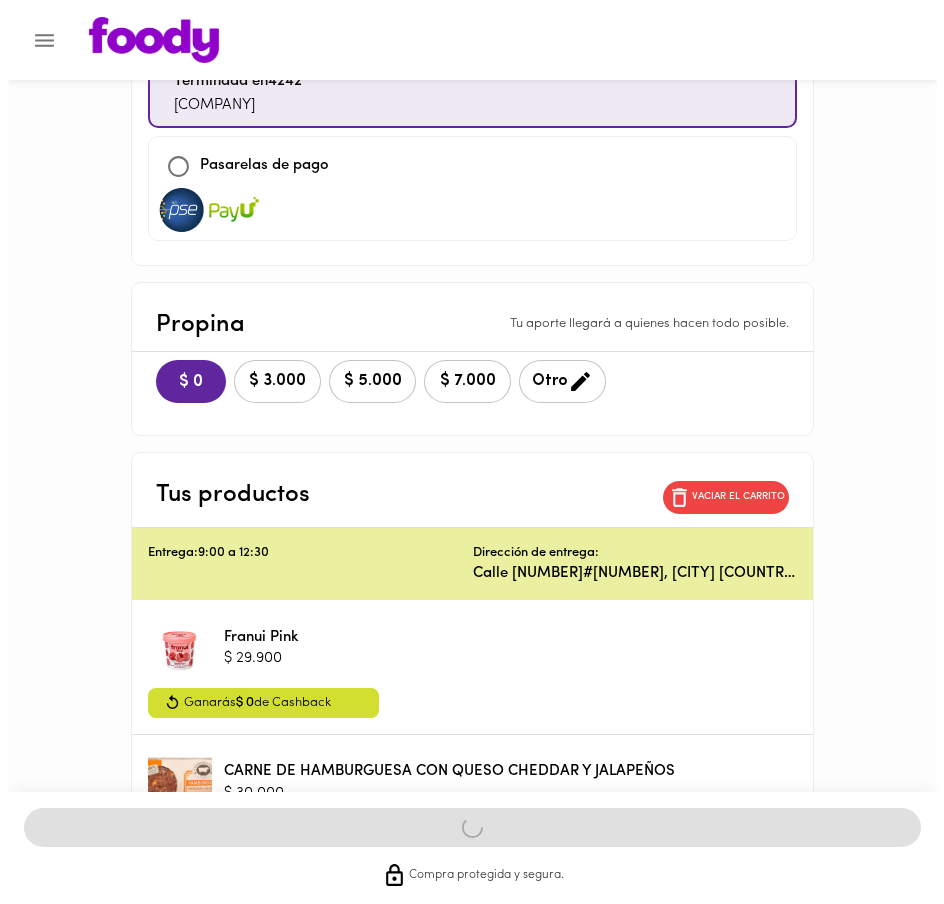scroll, scrollTop: 0, scrollLeft: 0, axis: both 